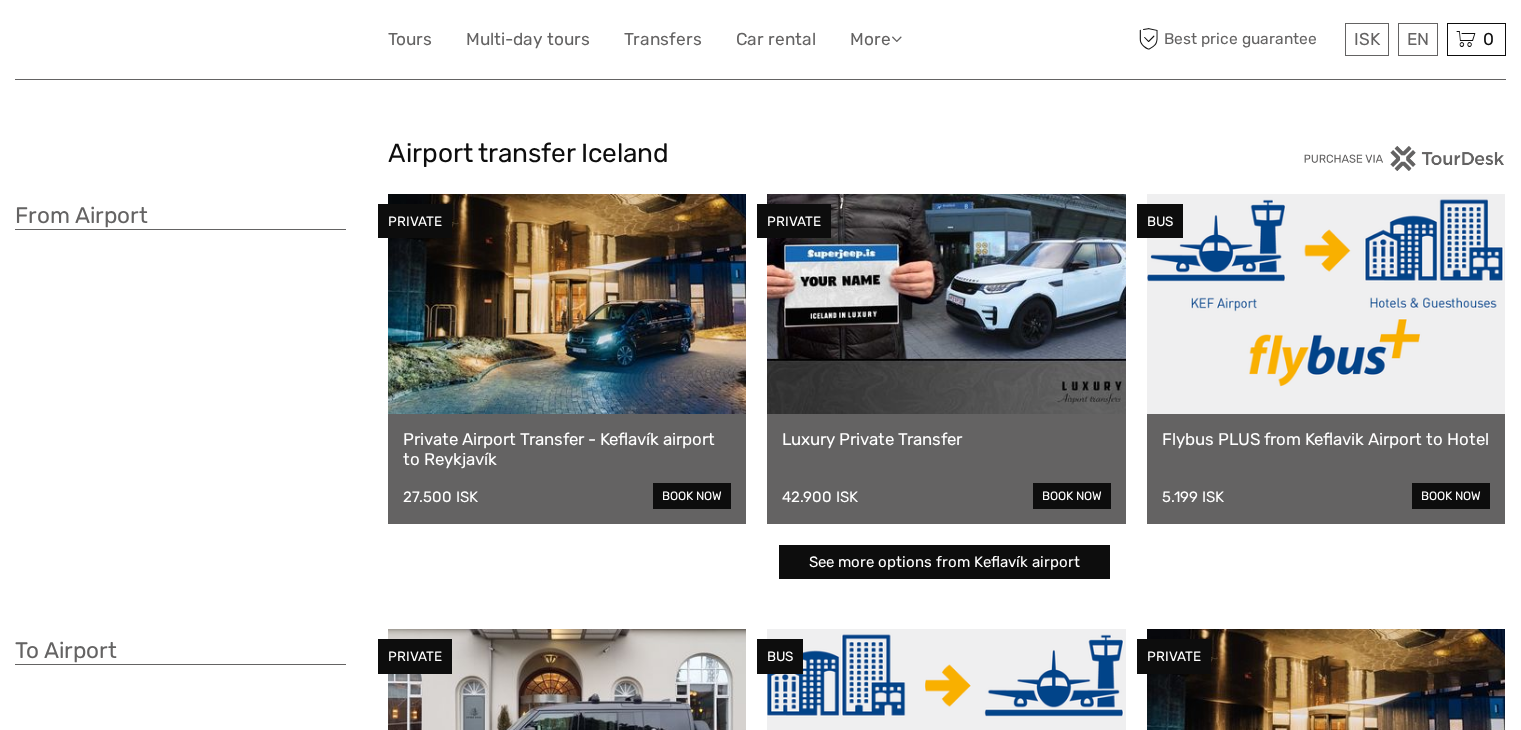 scroll, scrollTop: 0, scrollLeft: 0, axis: both 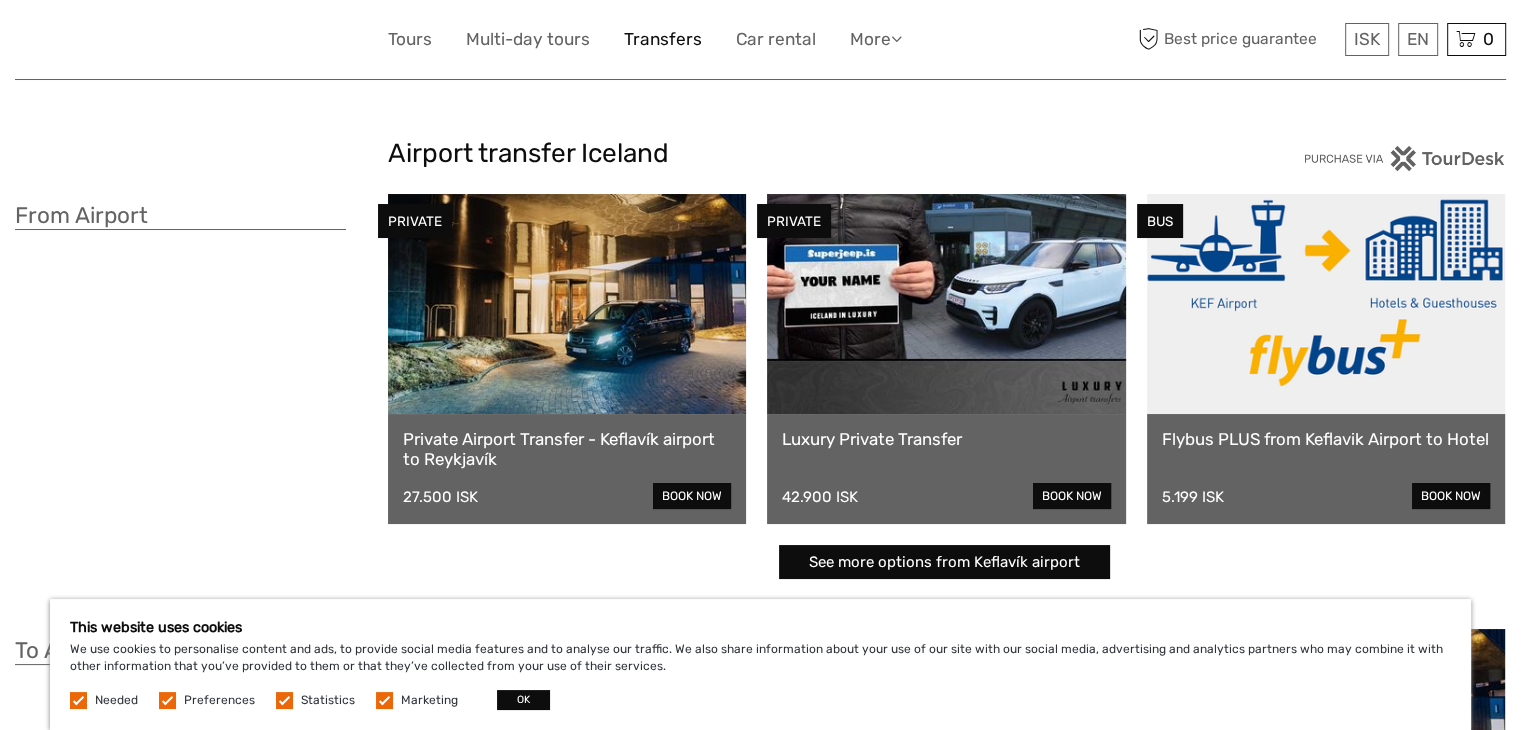 click on "Transfers" at bounding box center (663, 39) 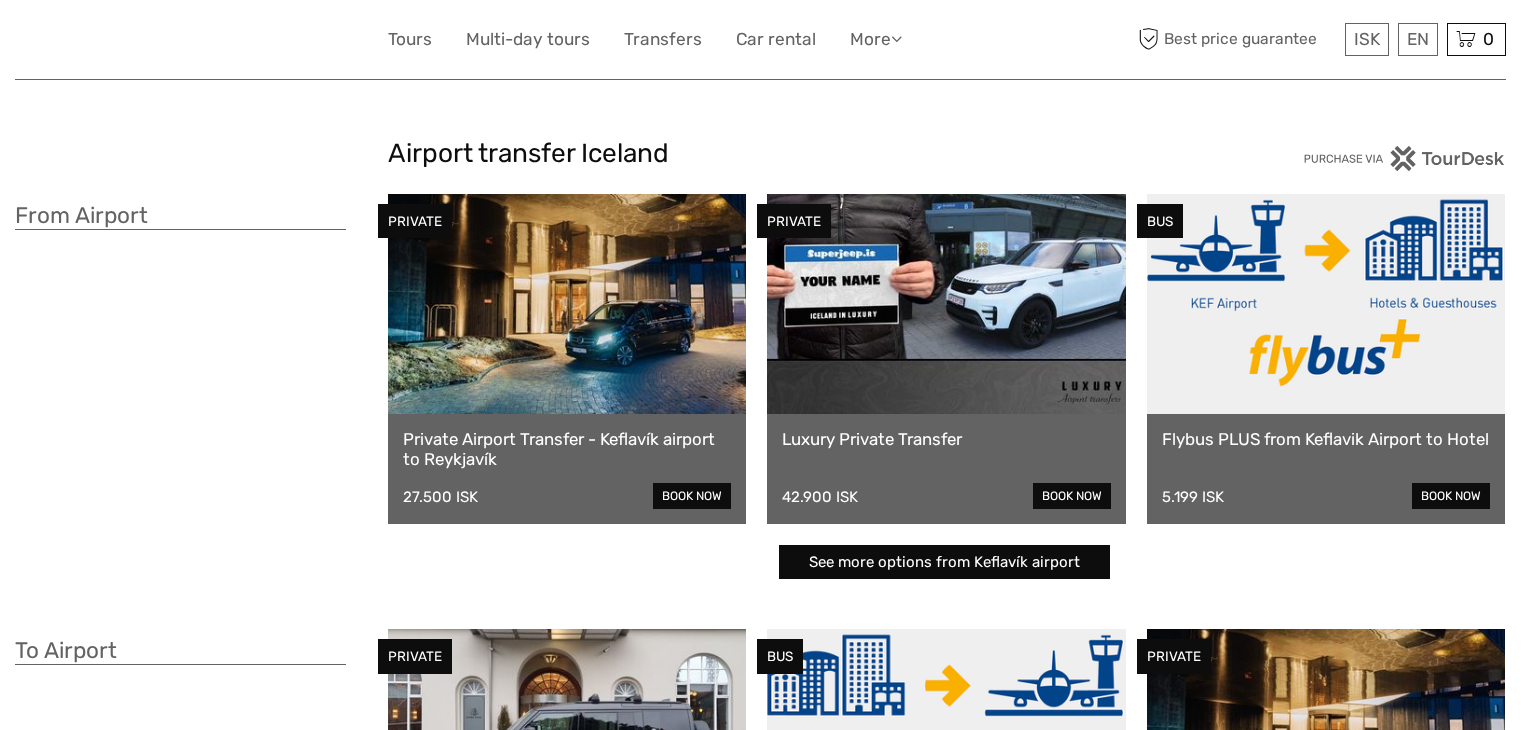 scroll, scrollTop: 0, scrollLeft: 0, axis: both 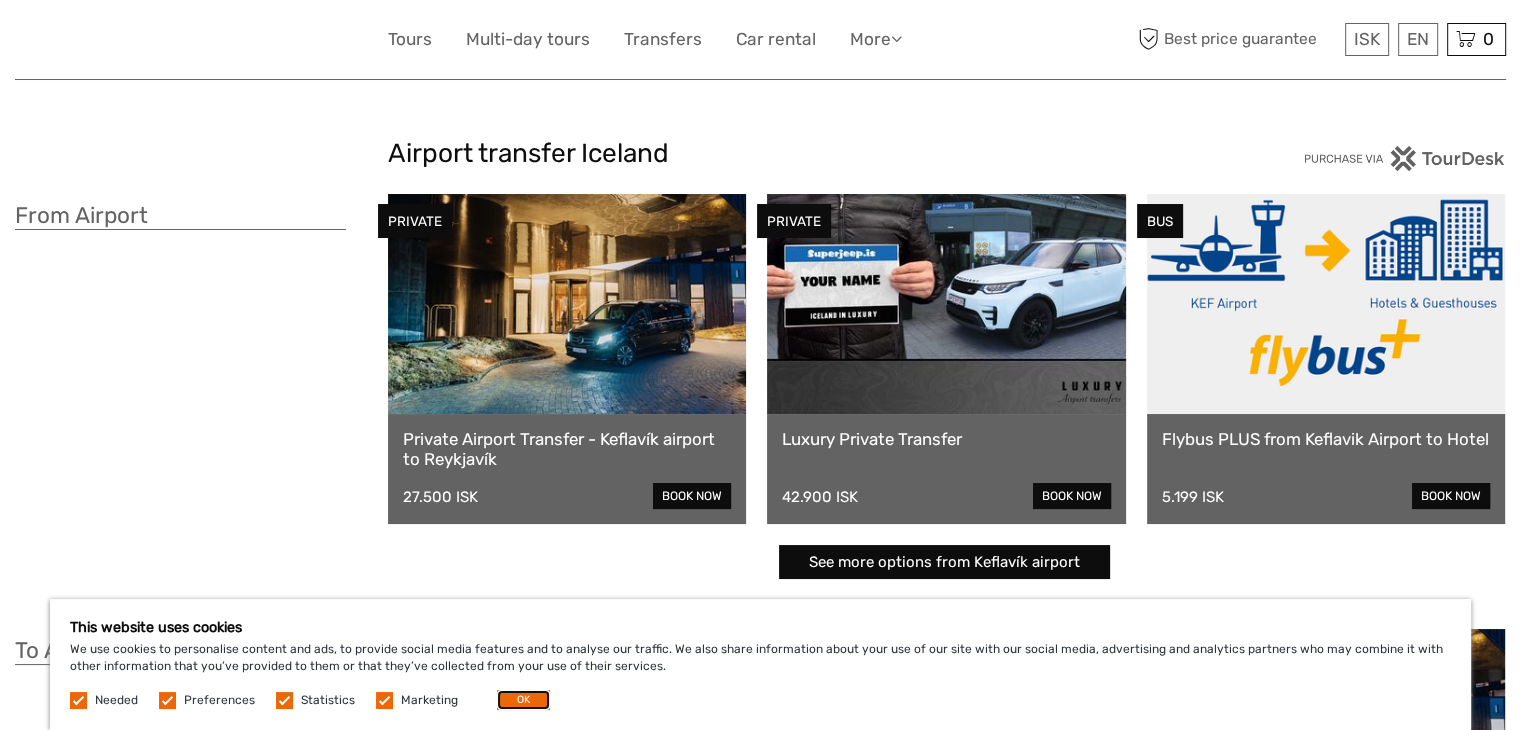 click on "OK" at bounding box center (523, 700) 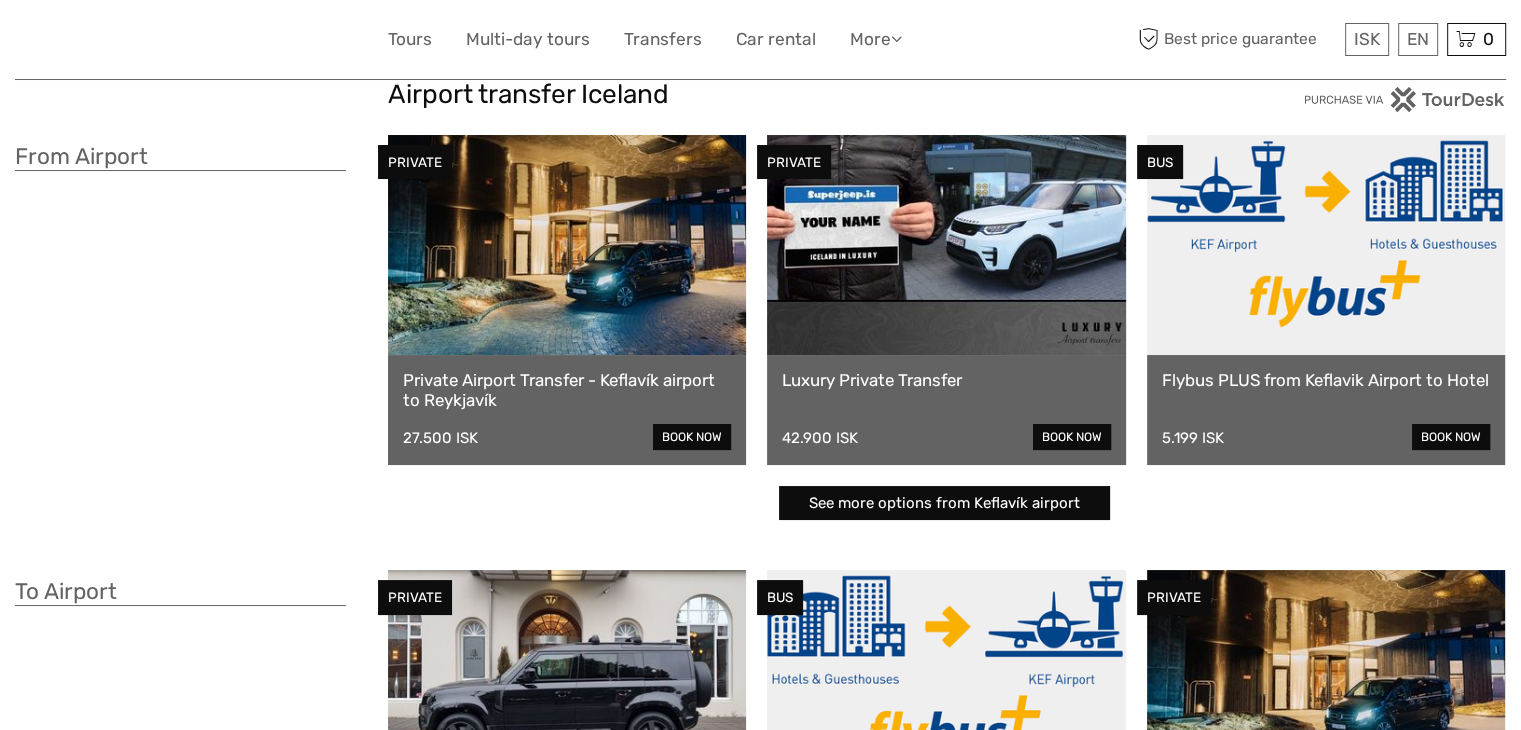 scroll, scrollTop: 0, scrollLeft: 0, axis: both 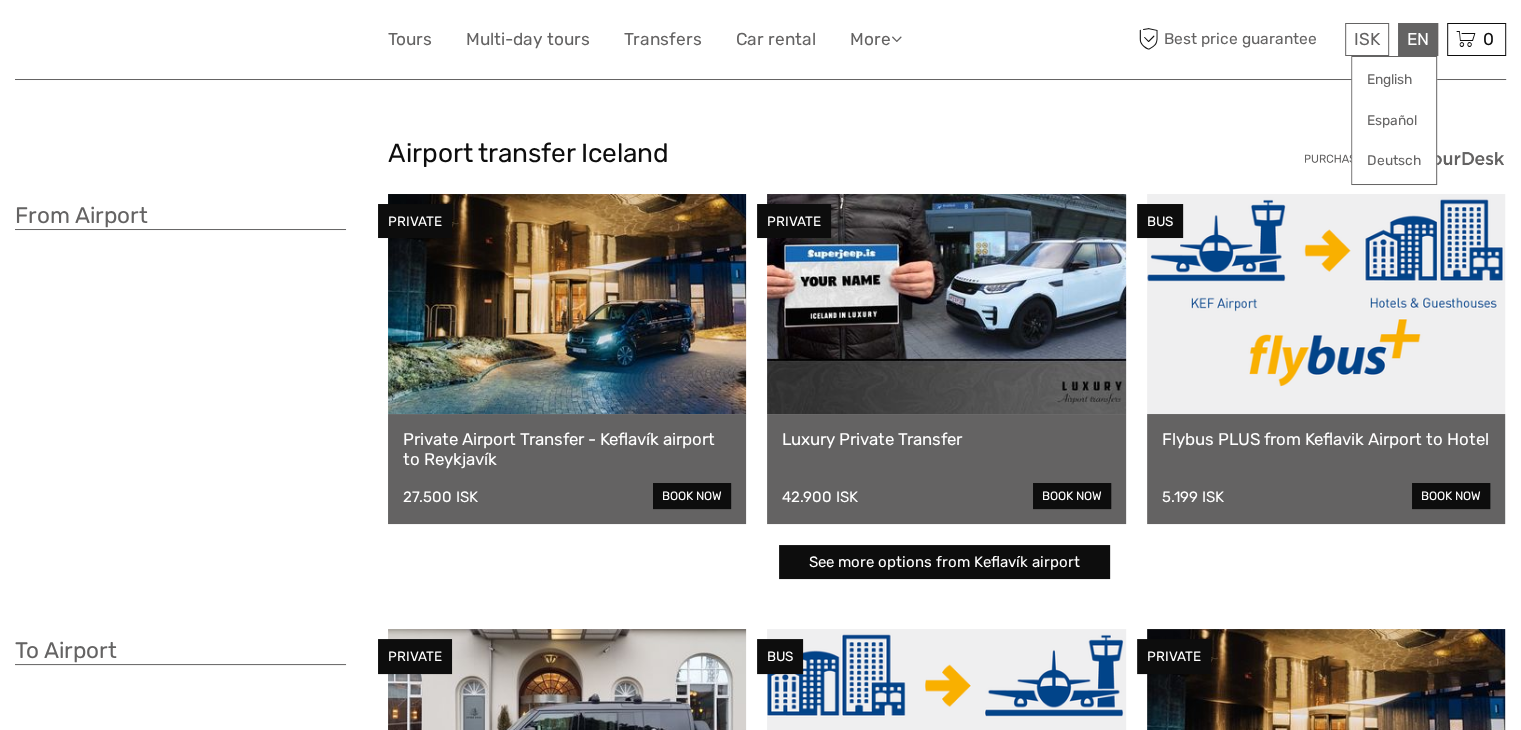 click on "EN
English
Español
Deutsch" at bounding box center (1418, 39) 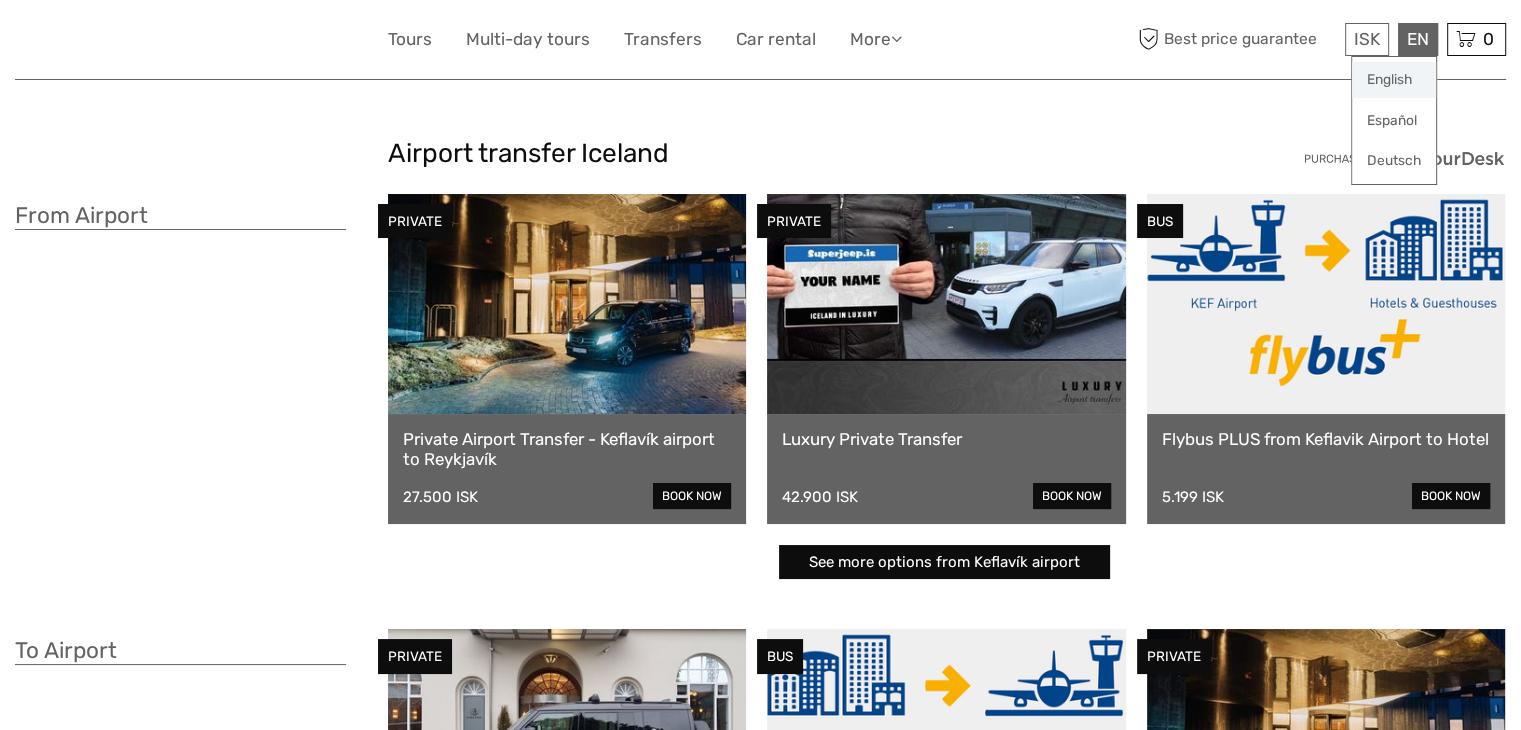 click on "English" at bounding box center (1394, 80) 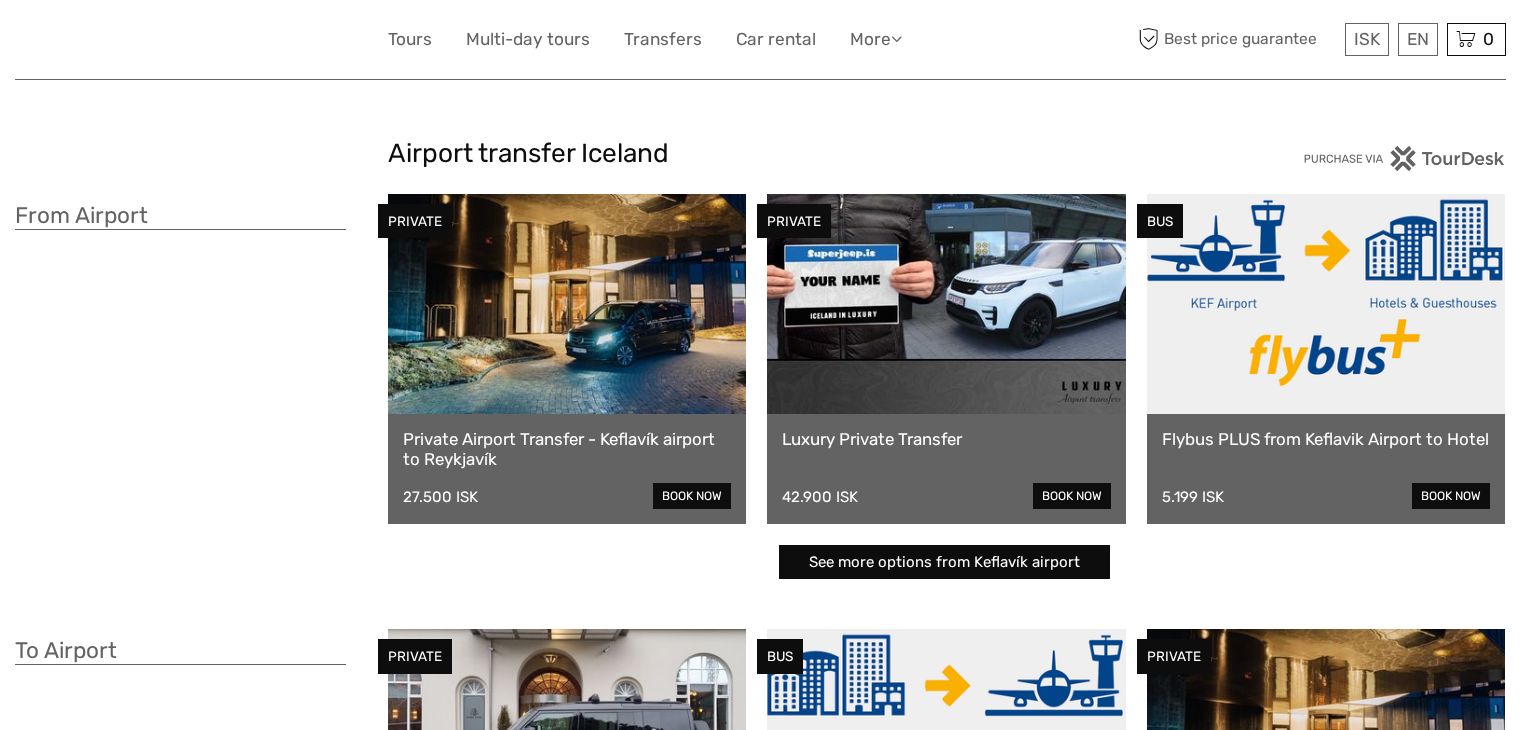 scroll, scrollTop: 0, scrollLeft: 0, axis: both 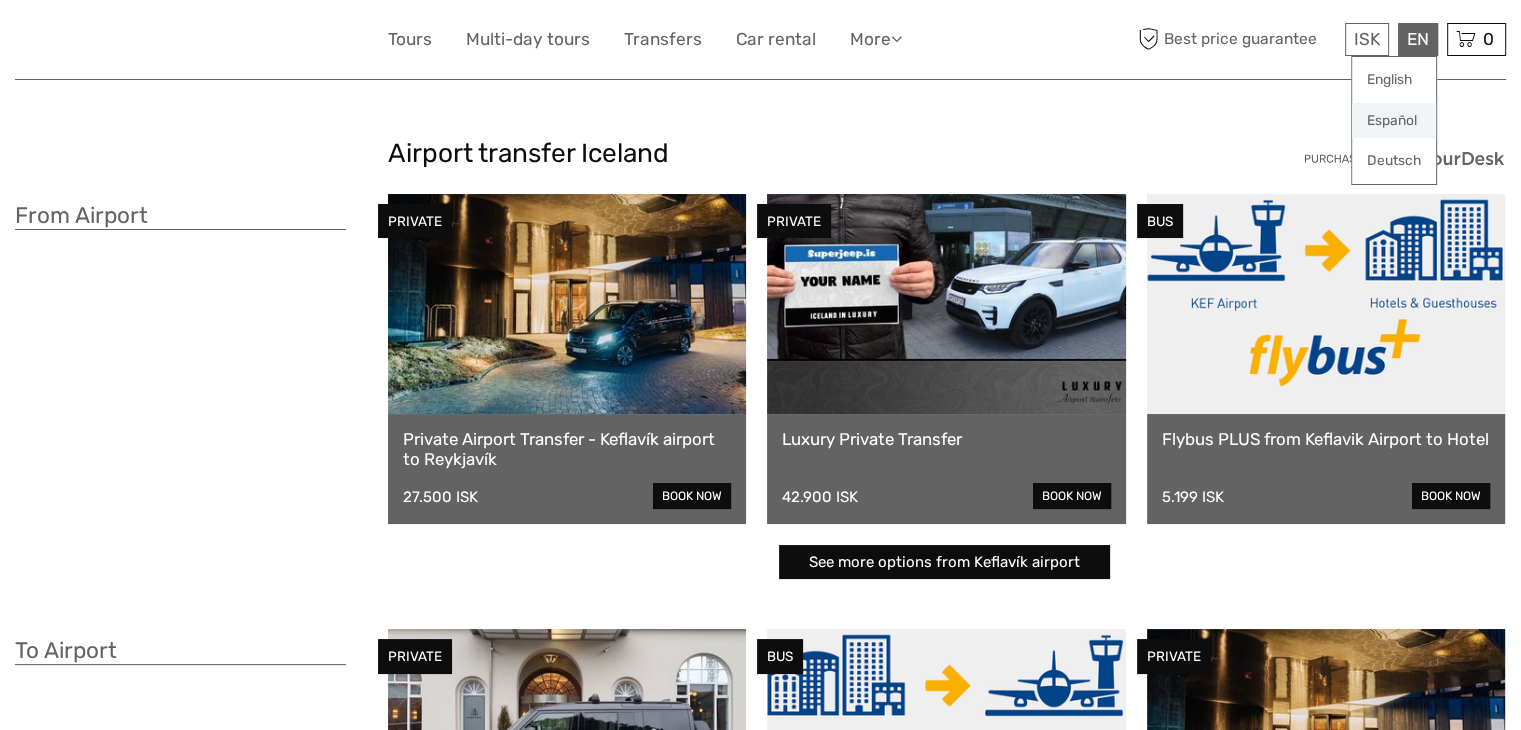 click on "Español" at bounding box center (1394, 121) 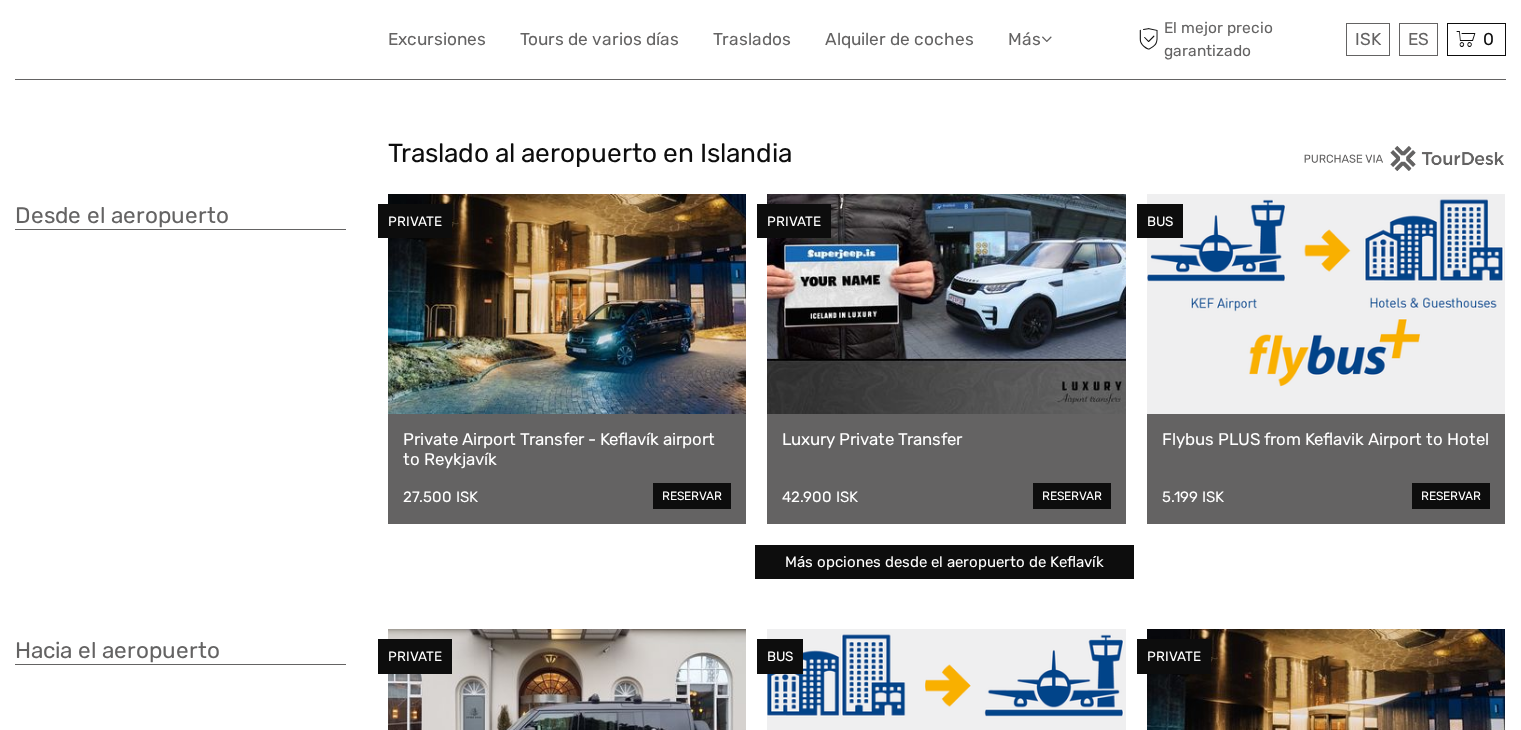 scroll, scrollTop: 0, scrollLeft: 0, axis: both 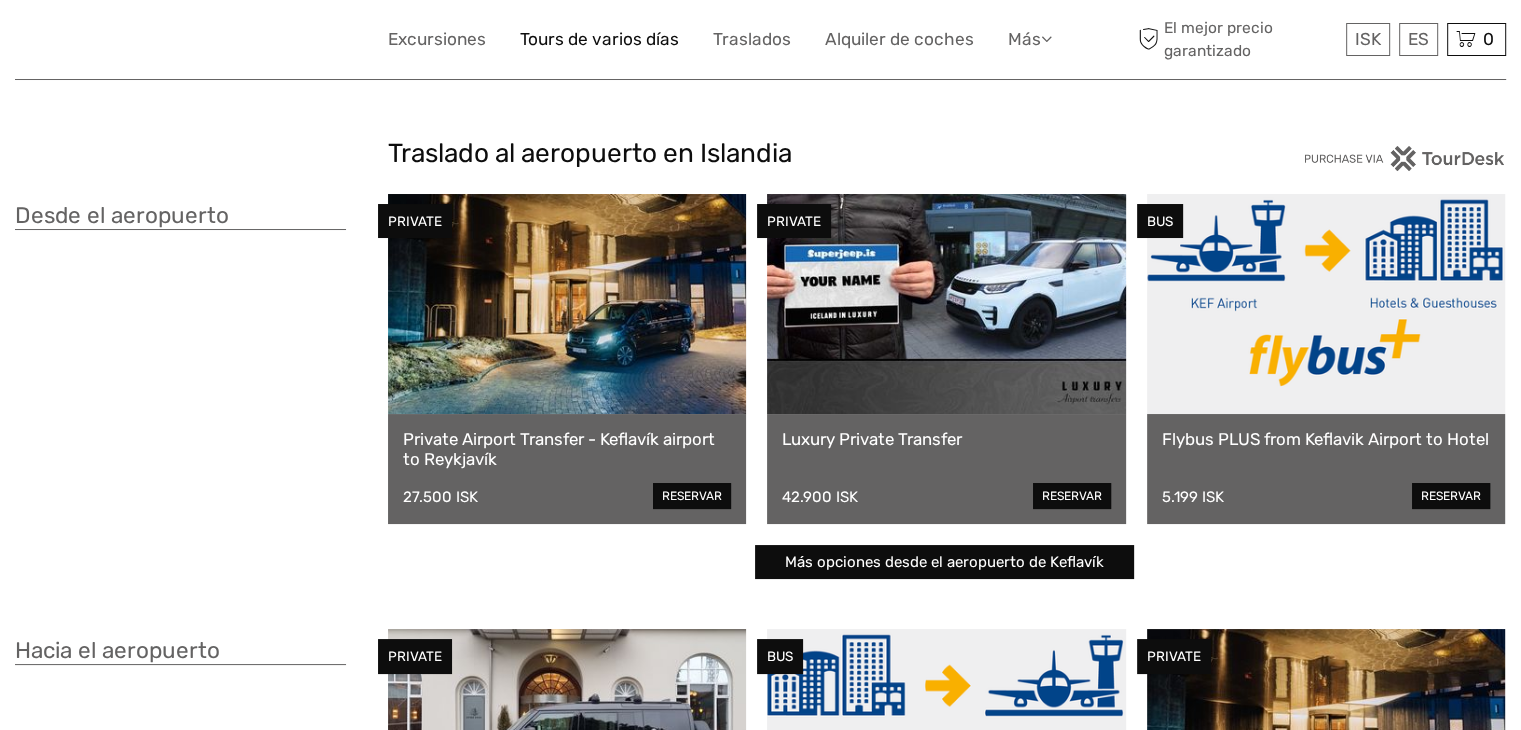 click on "Tours de varios días" at bounding box center [599, 39] 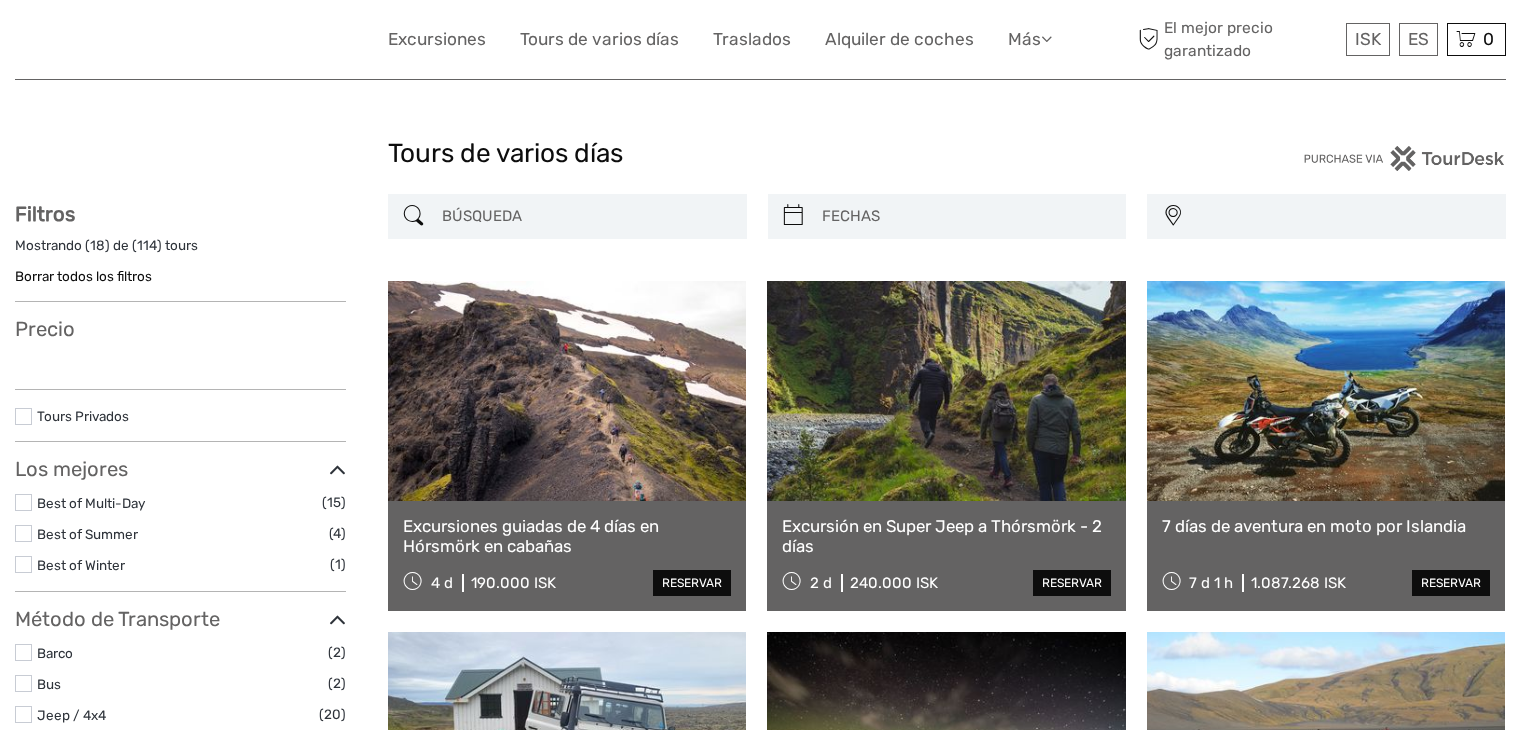 select 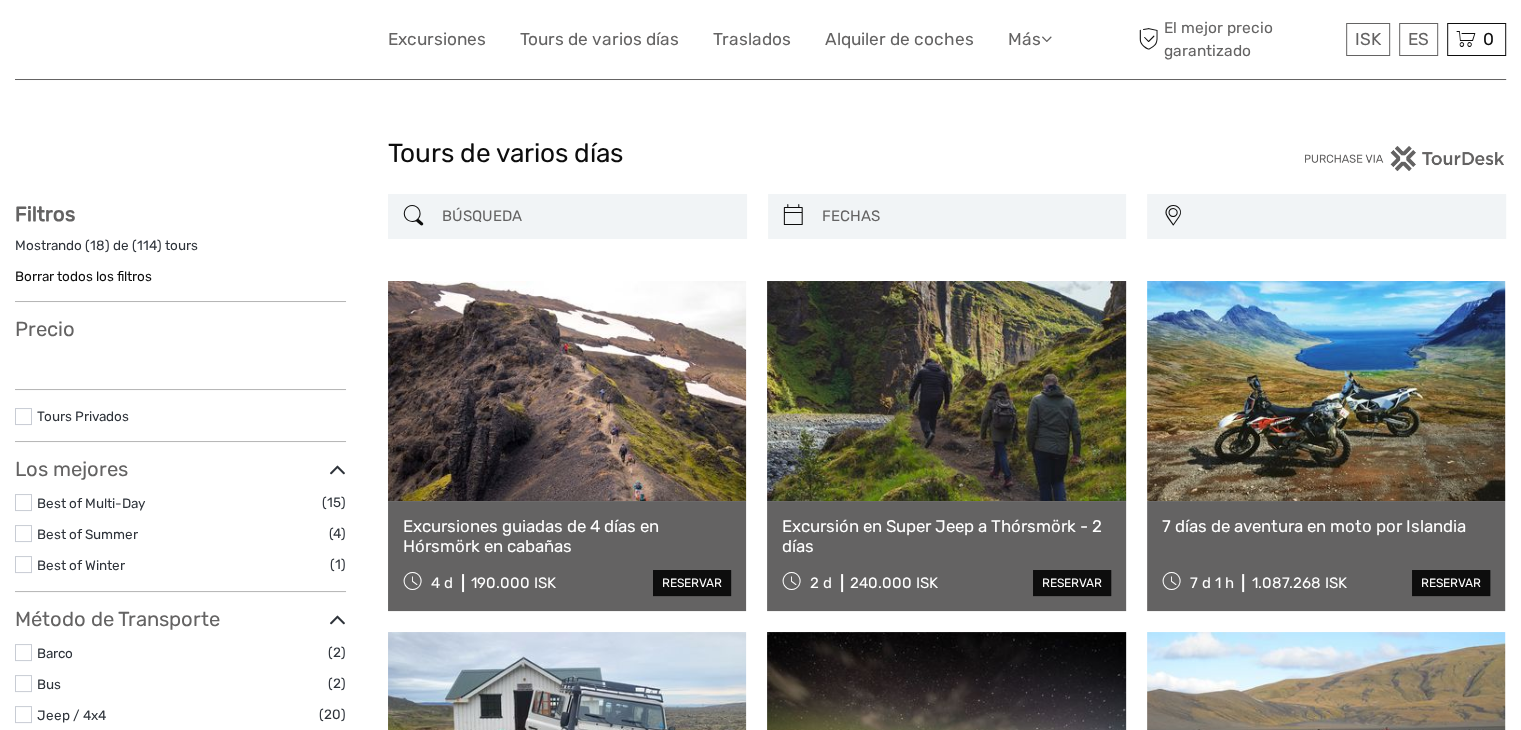 select 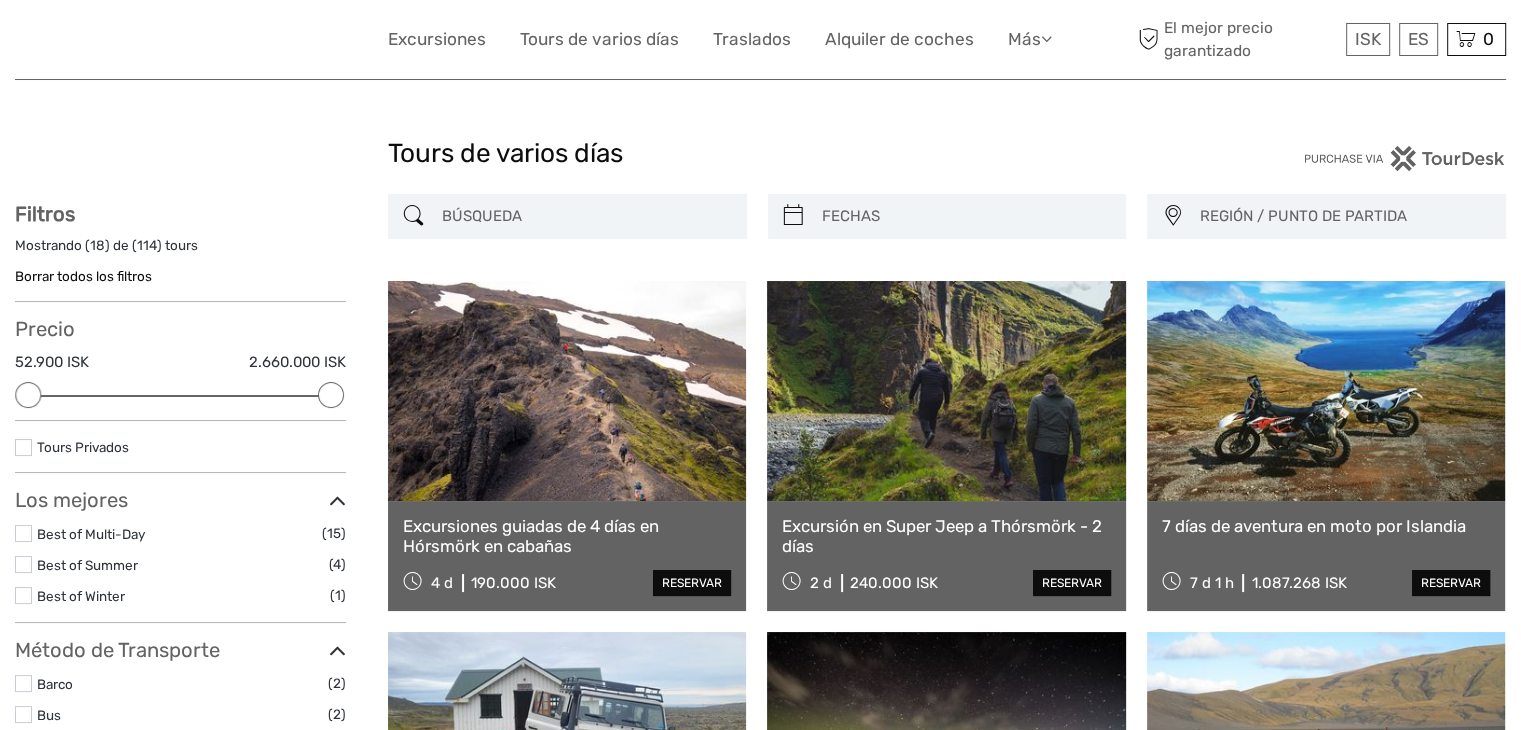 scroll, scrollTop: 0, scrollLeft: 0, axis: both 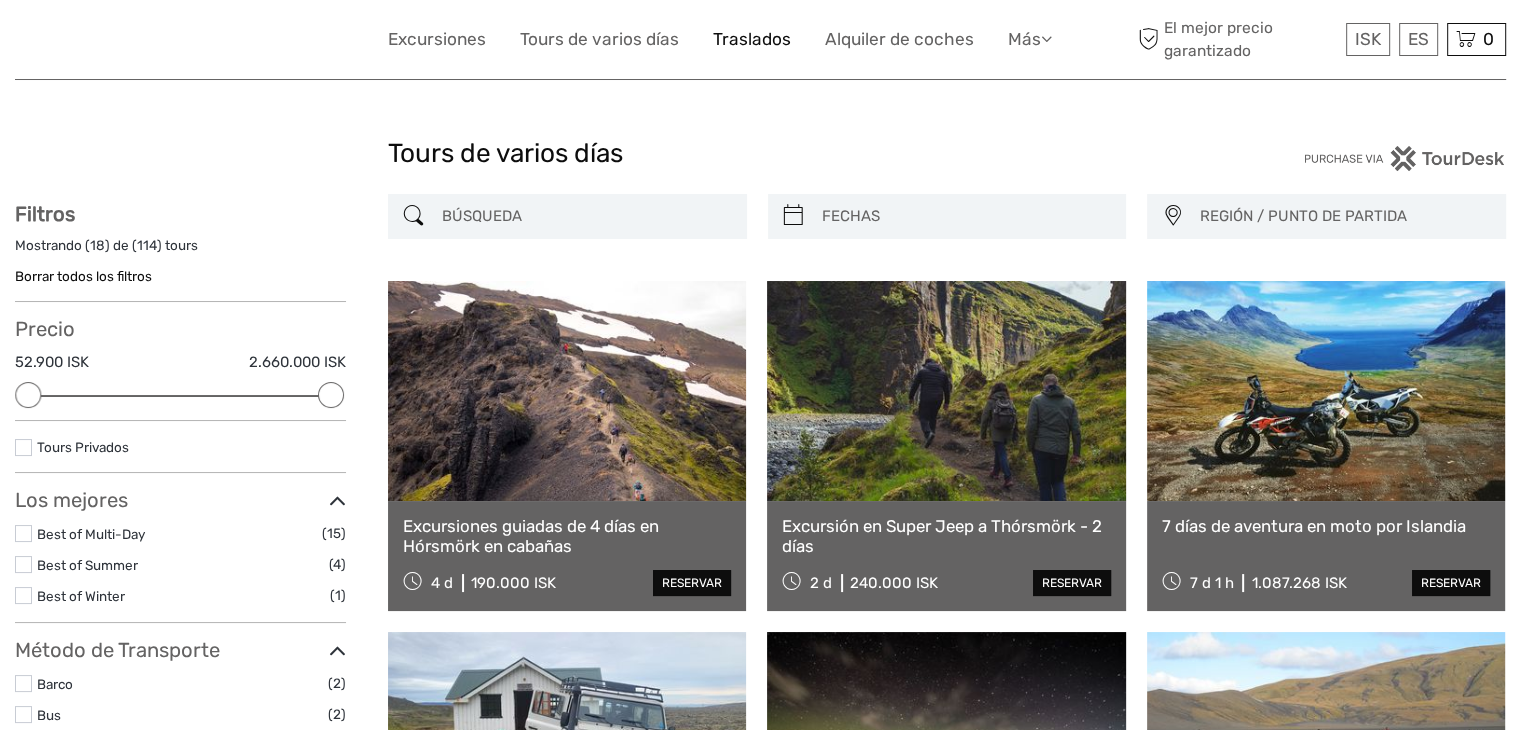 click on "Traslados" at bounding box center (752, 39) 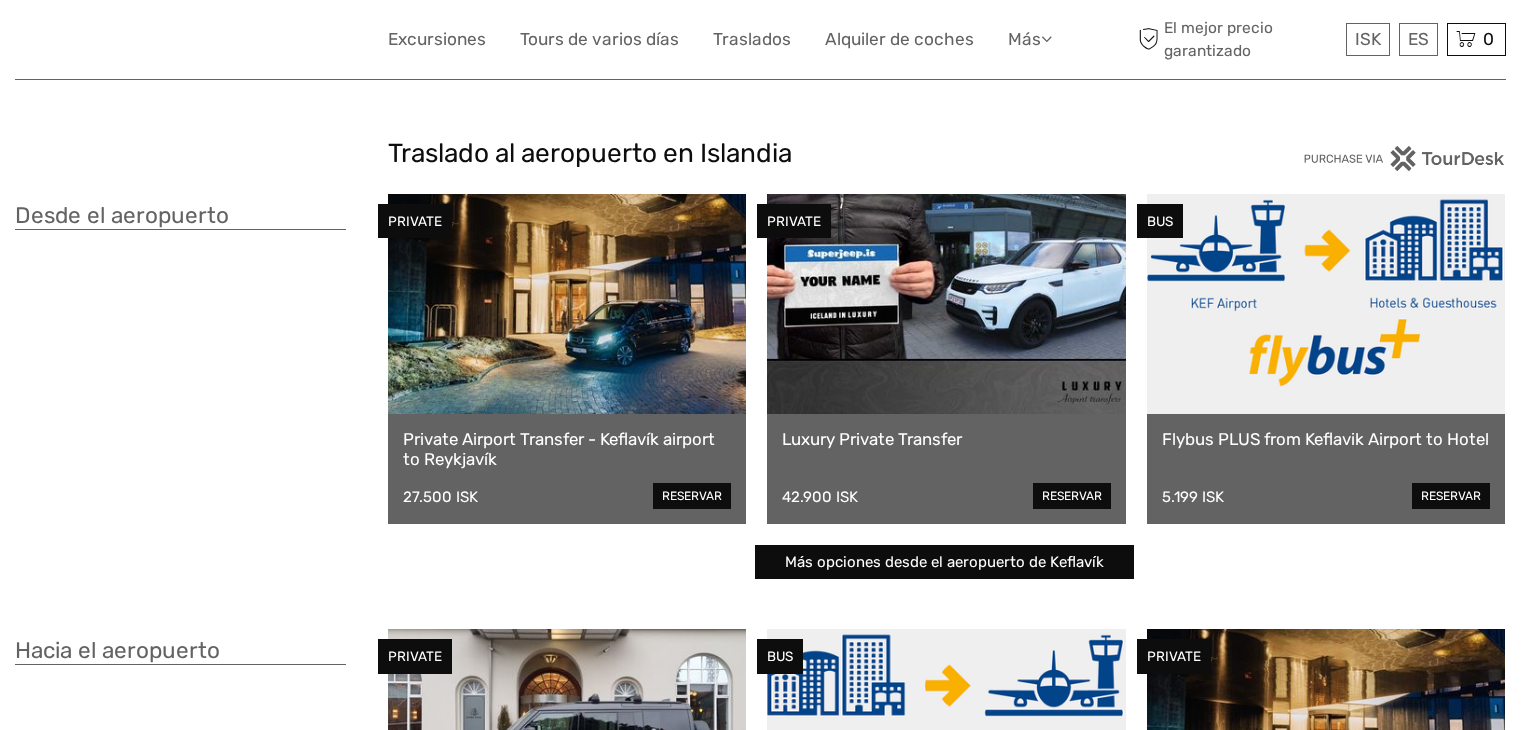 scroll, scrollTop: 0, scrollLeft: 0, axis: both 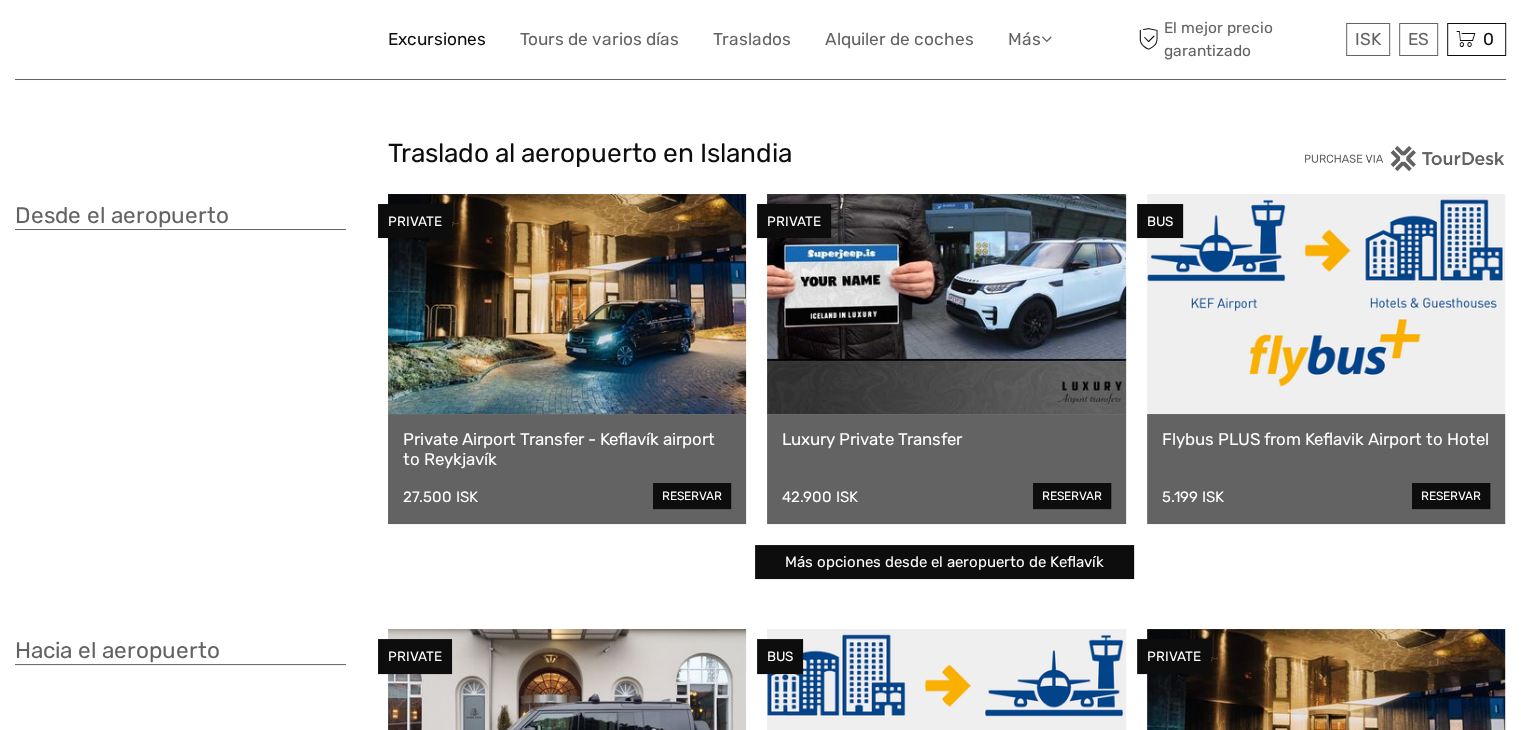 click on "Excursiones" at bounding box center [437, 39] 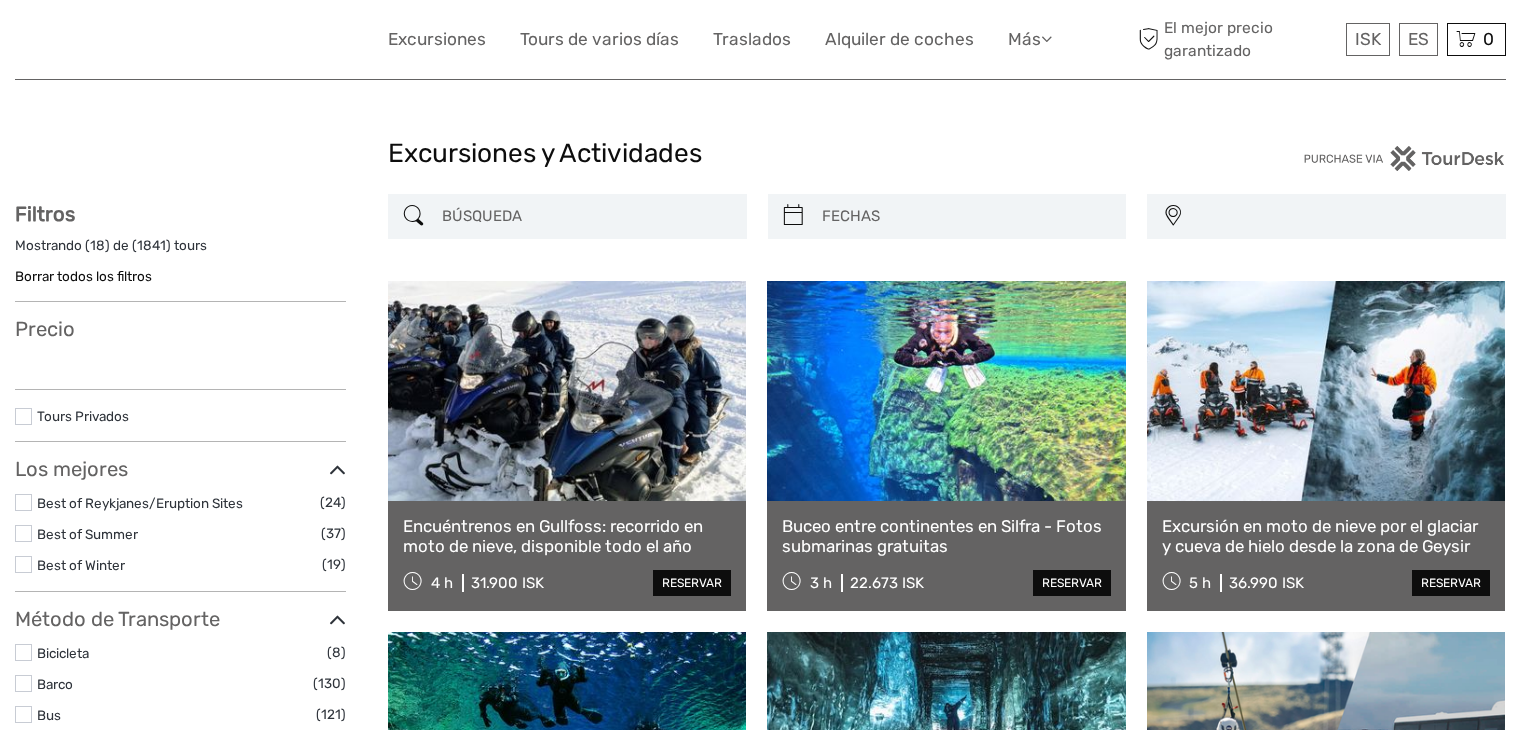 select 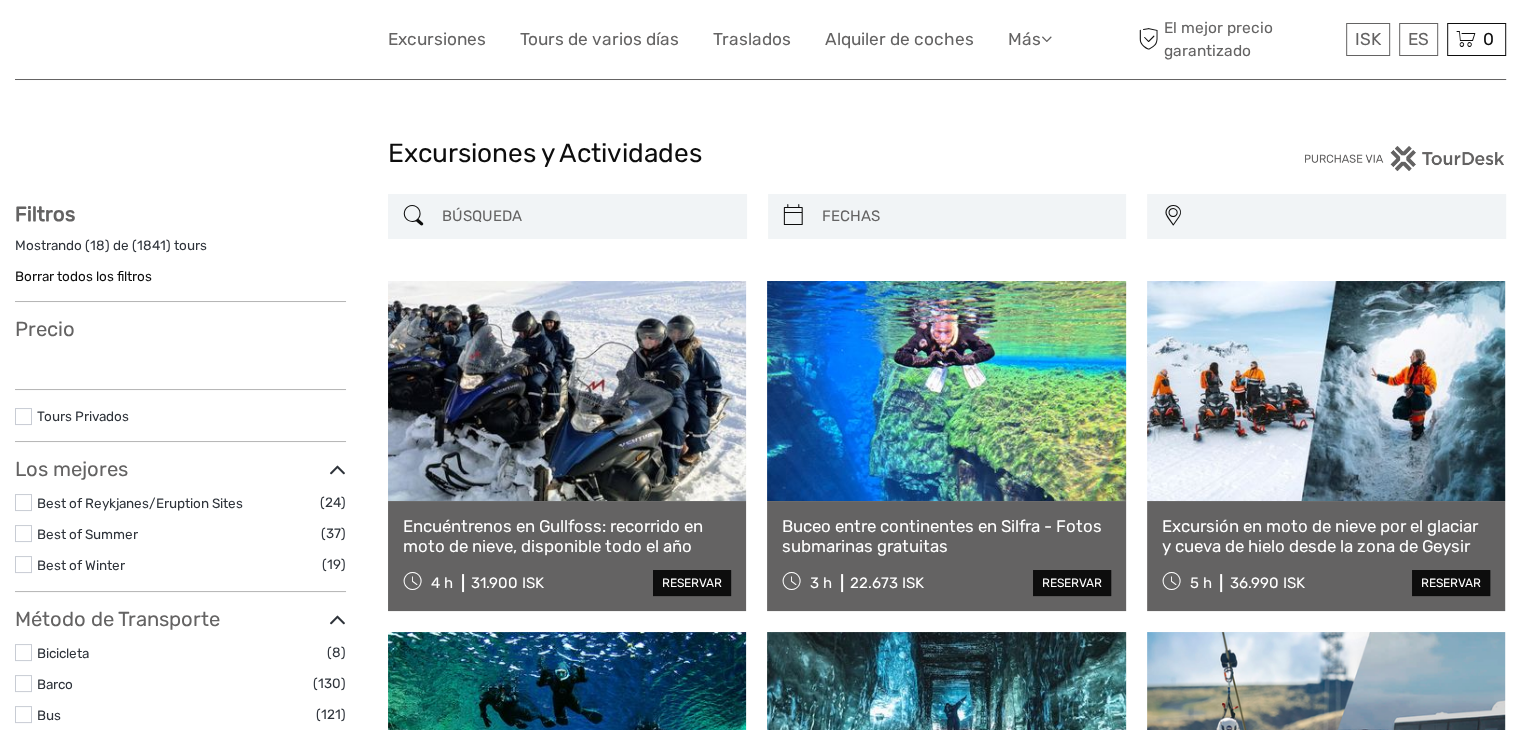 scroll, scrollTop: 0, scrollLeft: 0, axis: both 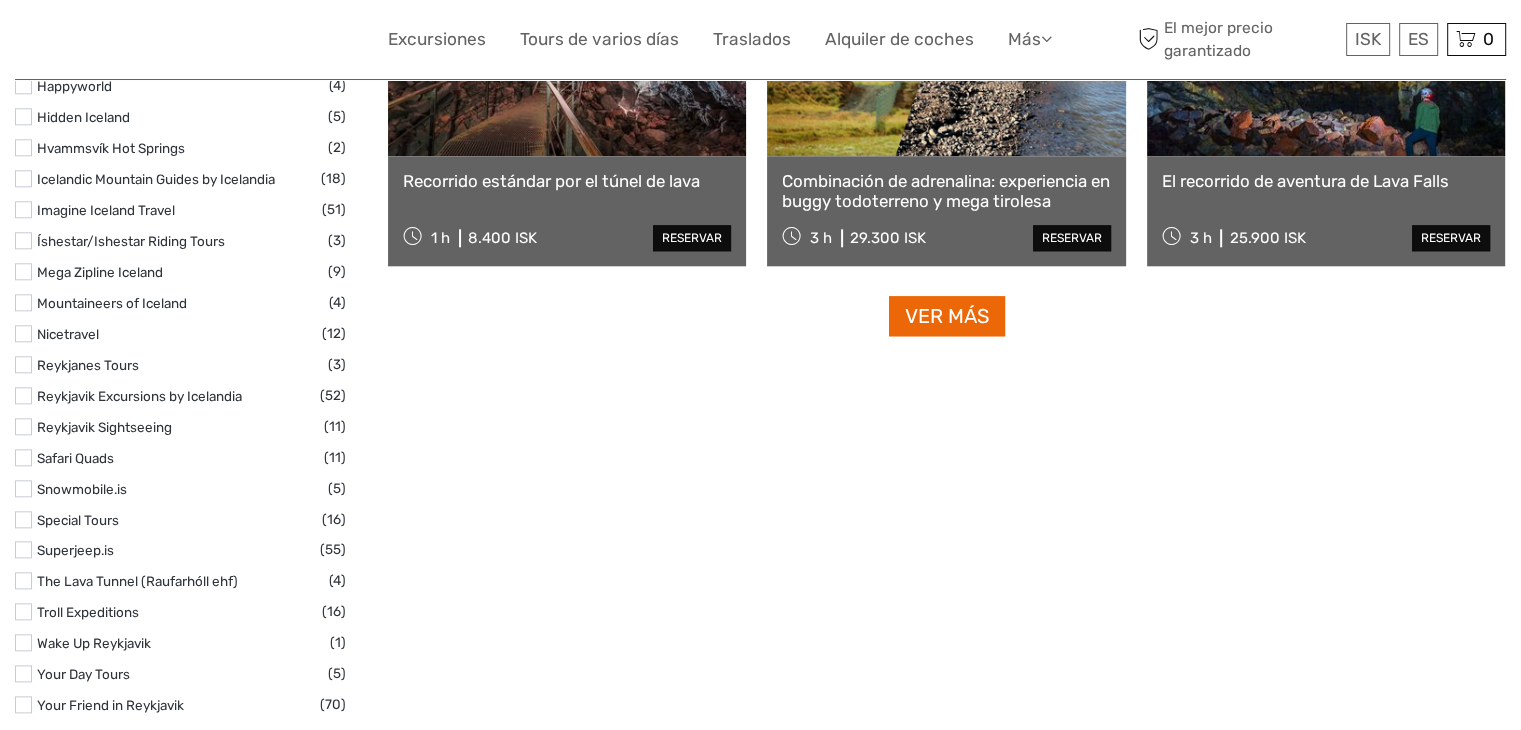 click on "Ver más" at bounding box center (947, 316) 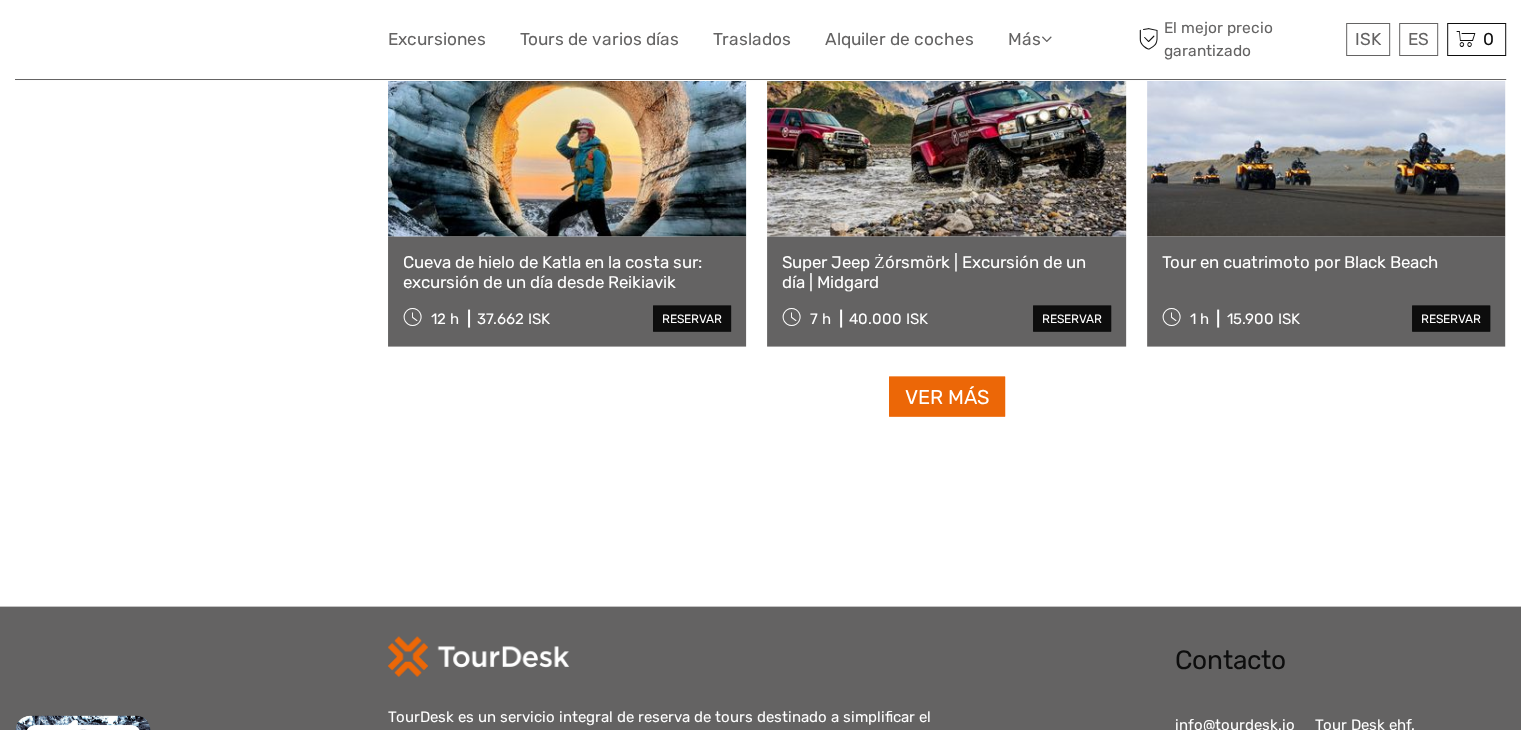 scroll, scrollTop: 4416, scrollLeft: 0, axis: vertical 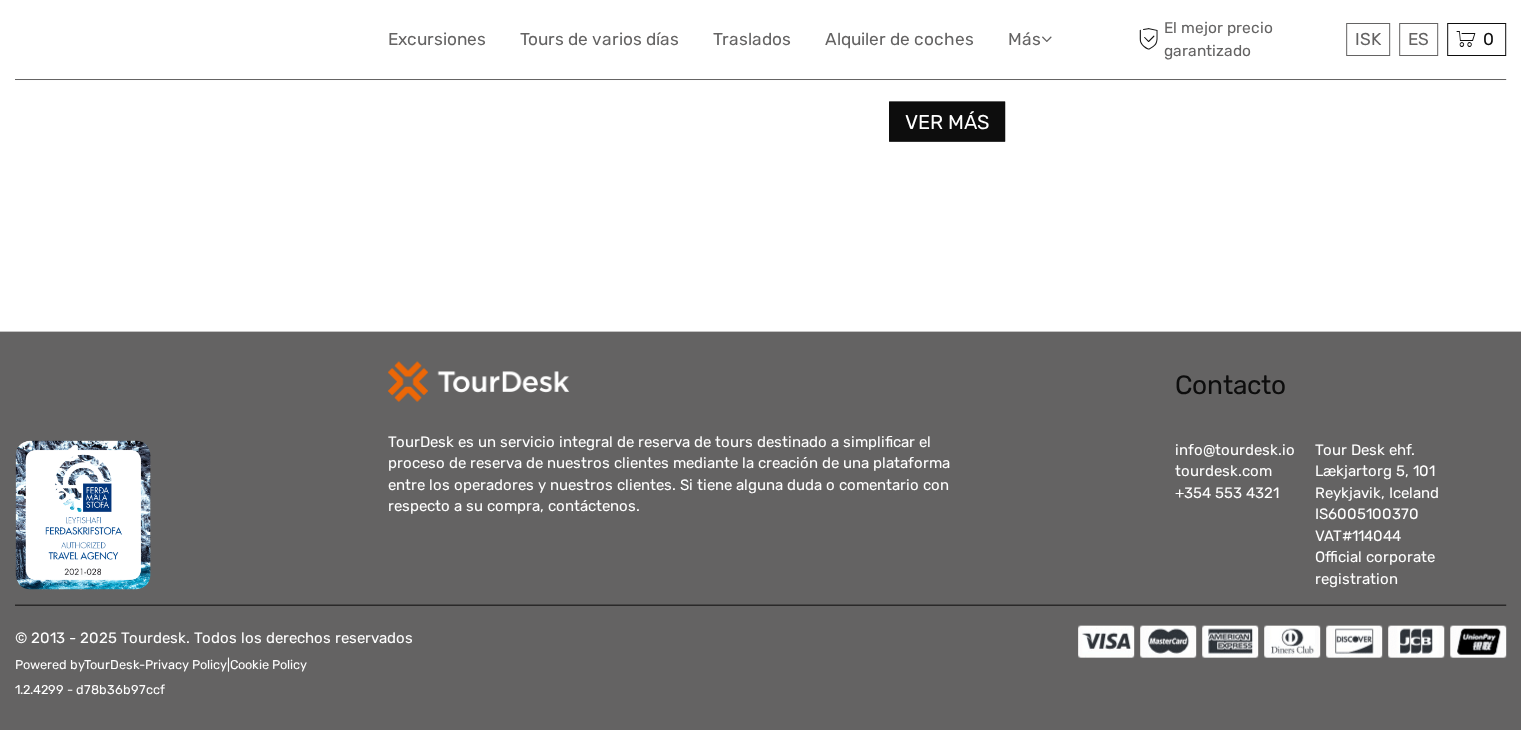 drag, startPoint x: 1296, startPoint y: 453, endPoint x: 1170, endPoint y: 451, distance: 126.01587 